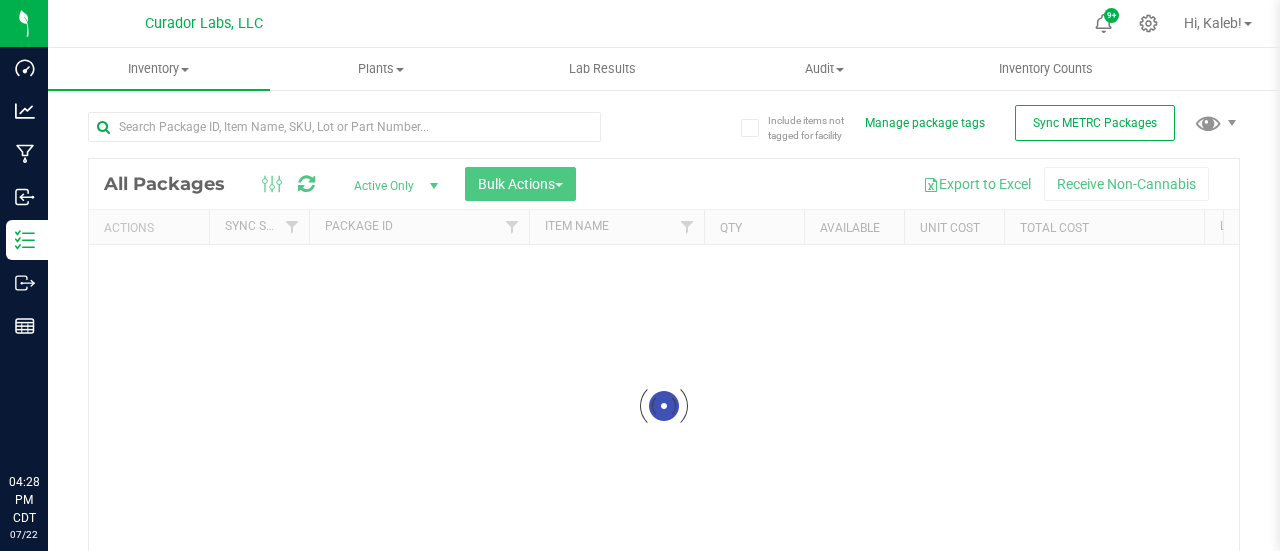 scroll, scrollTop: 0, scrollLeft: 0, axis: both 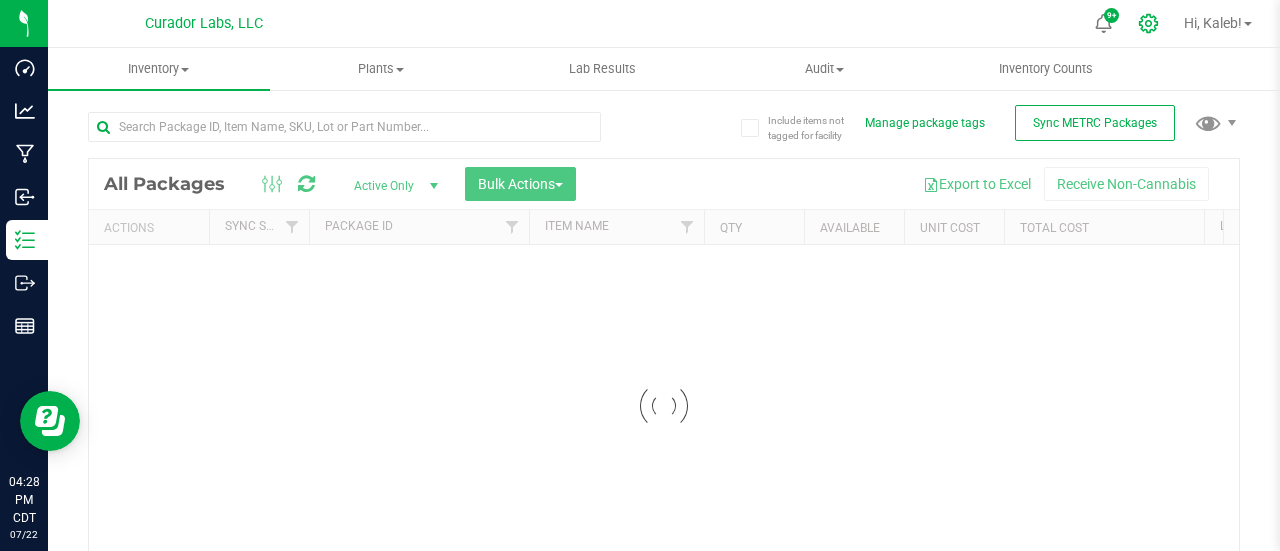 click 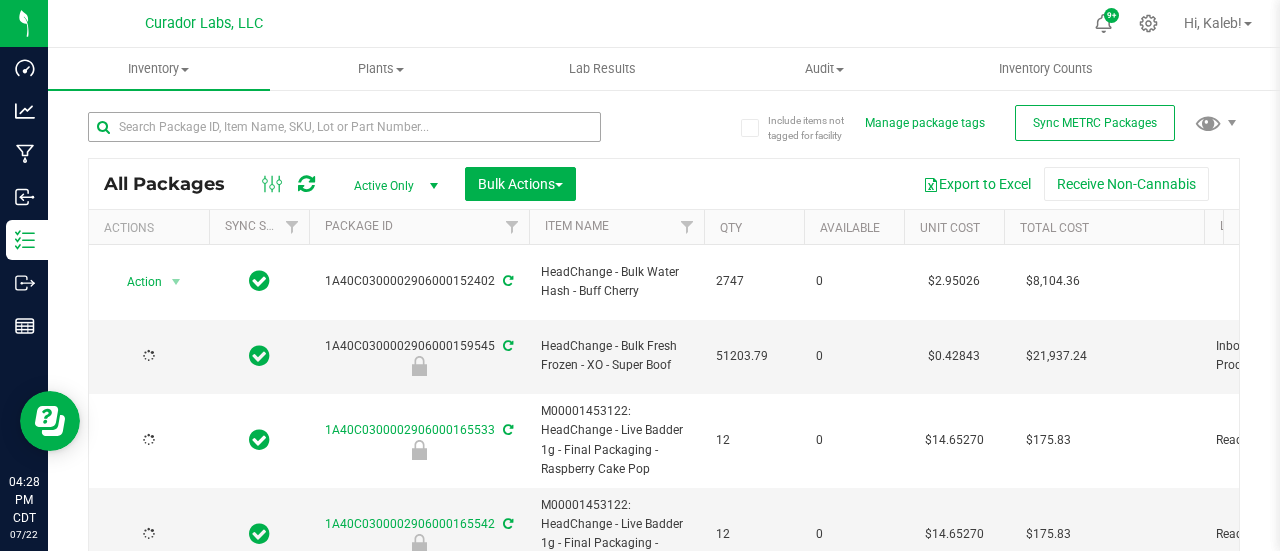 type on "[DATE]" 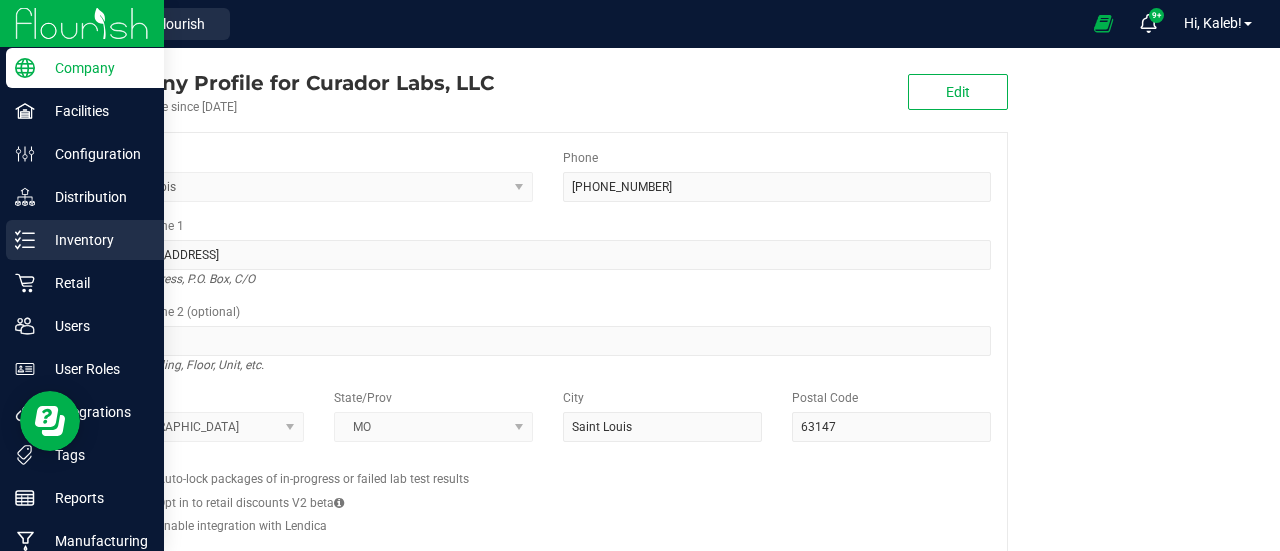 click 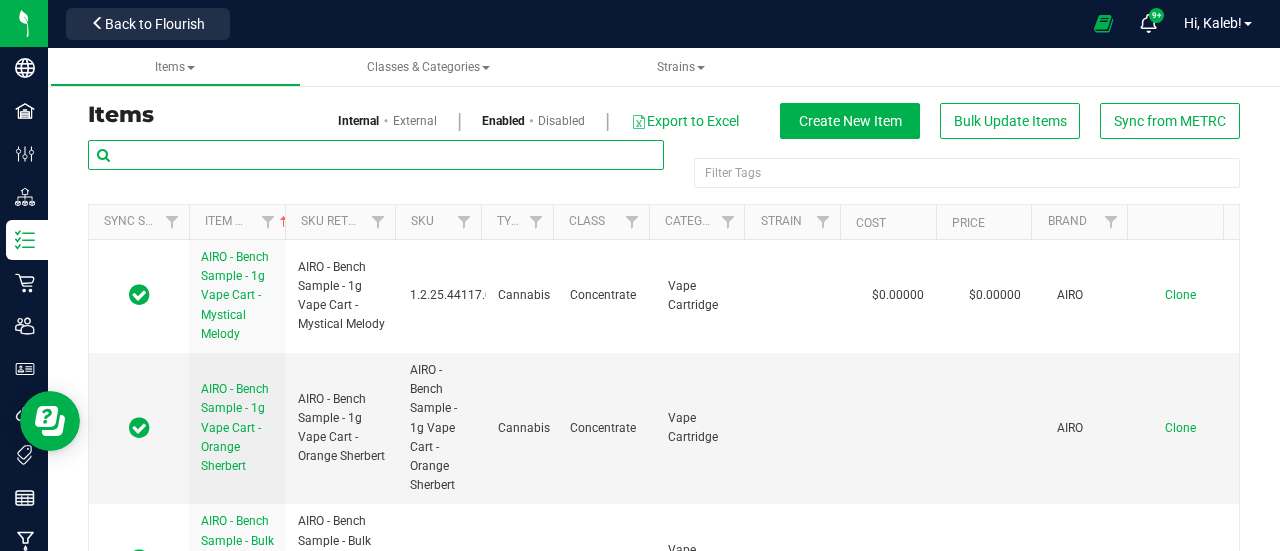 click at bounding box center (376, 155) 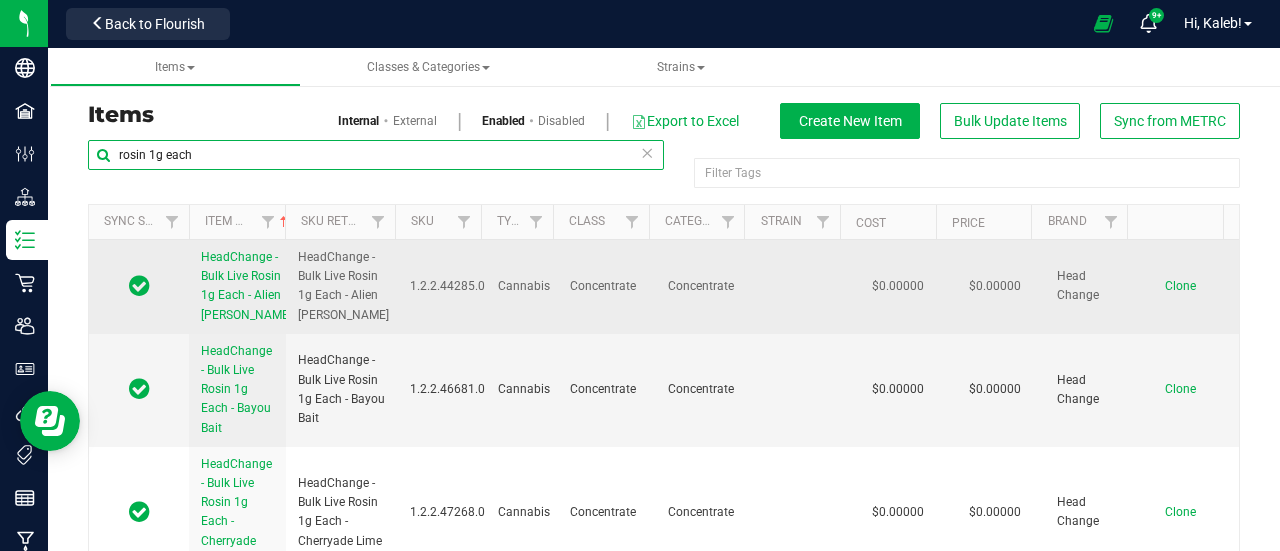 type on "rosin 1g each" 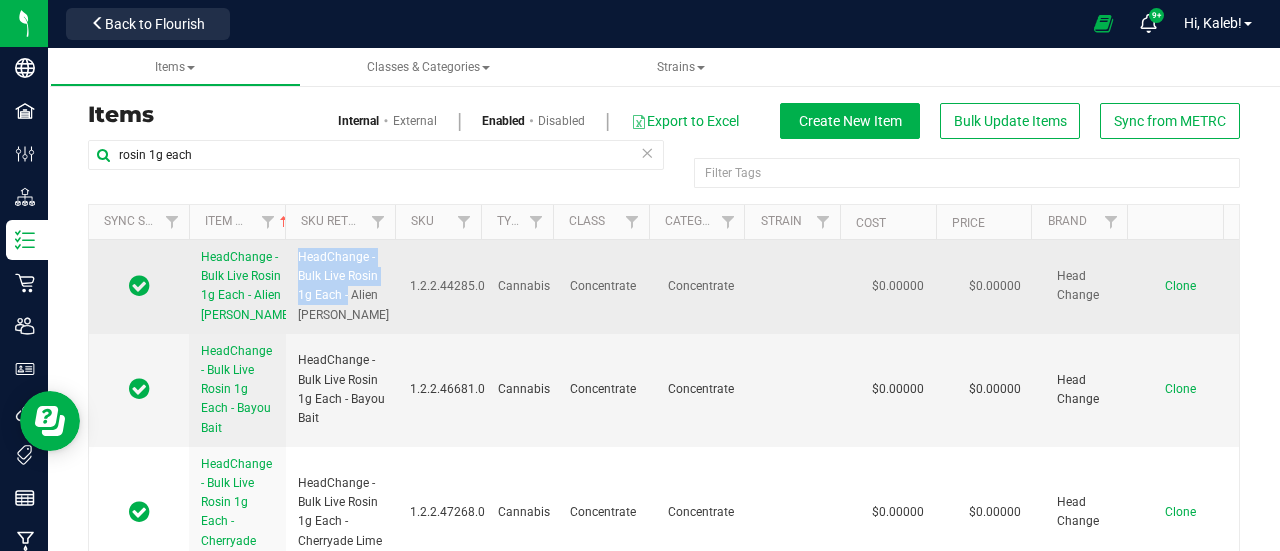 drag, startPoint x: 292, startPoint y: 261, endPoint x: 342, endPoint y: 304, distance: 65.946945 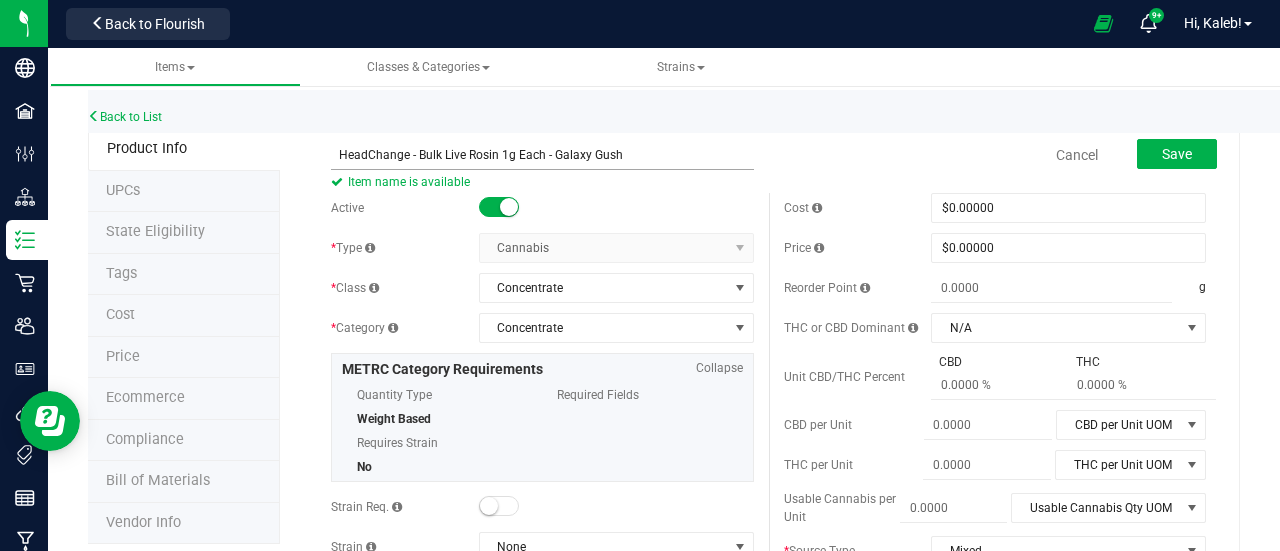 click on "HeadChange - Bulk Live Rosin 1g Each - Galaxy Gush" at bounding box center [542, 155] 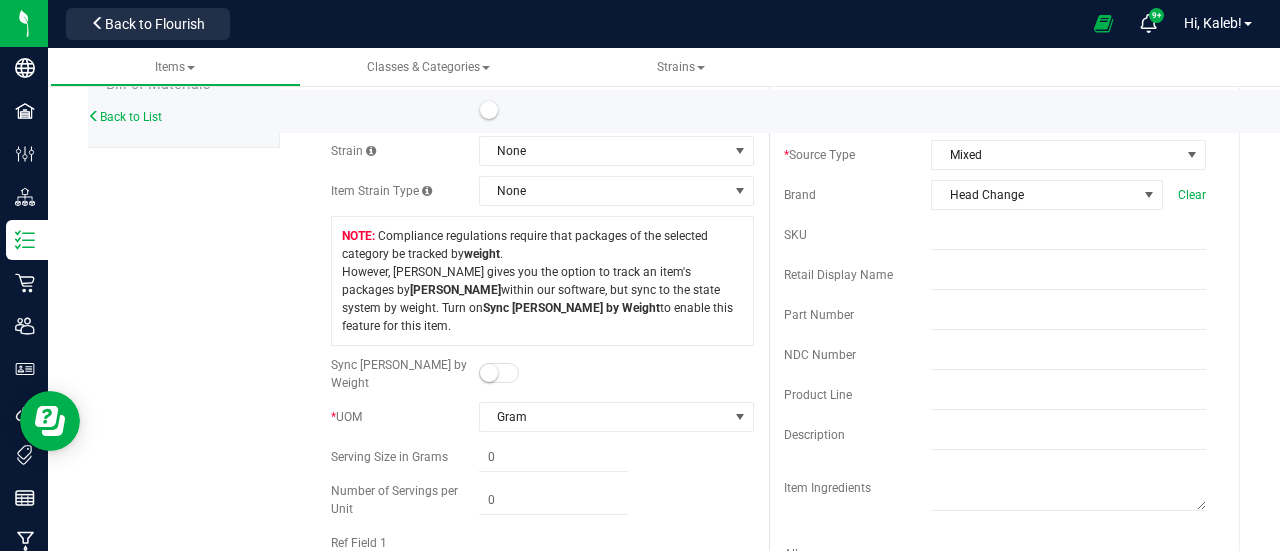 scroll, scrollTop: 360, scrollLeft: 0, axis: vertical 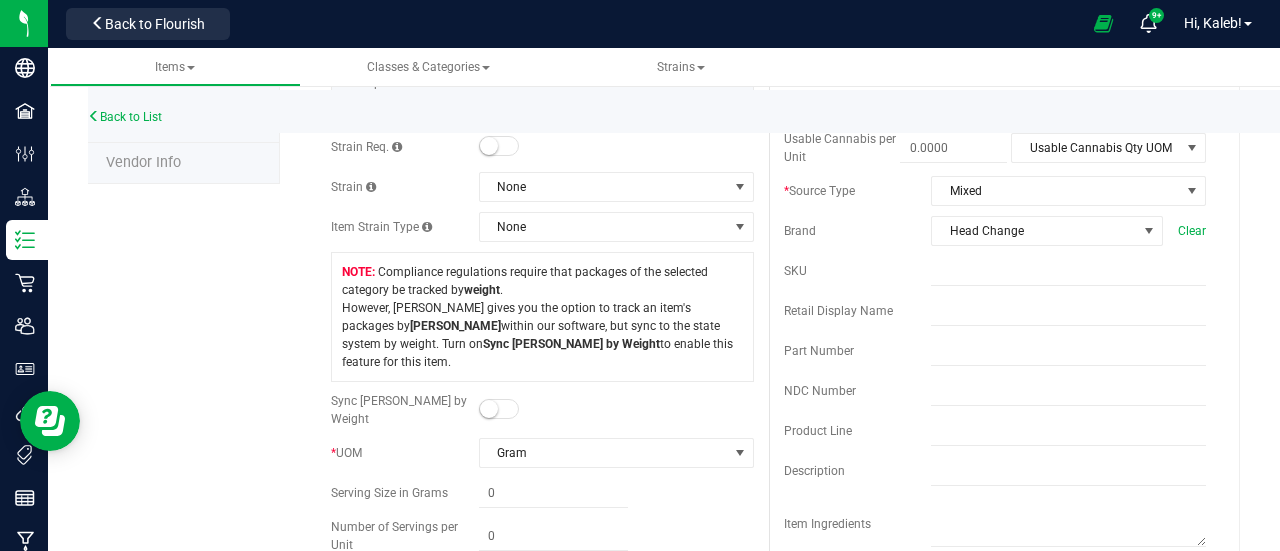 type on "HeadChange - Bulk Live Rosin 1g Each - Galaxy Gush" 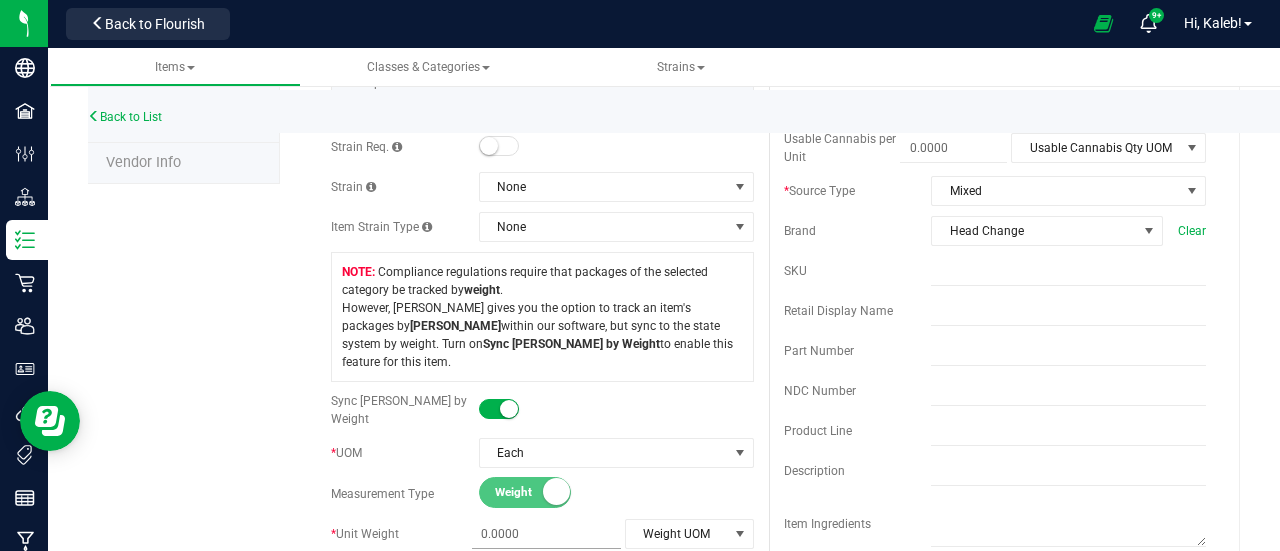 click at bounding box center (546, 534) 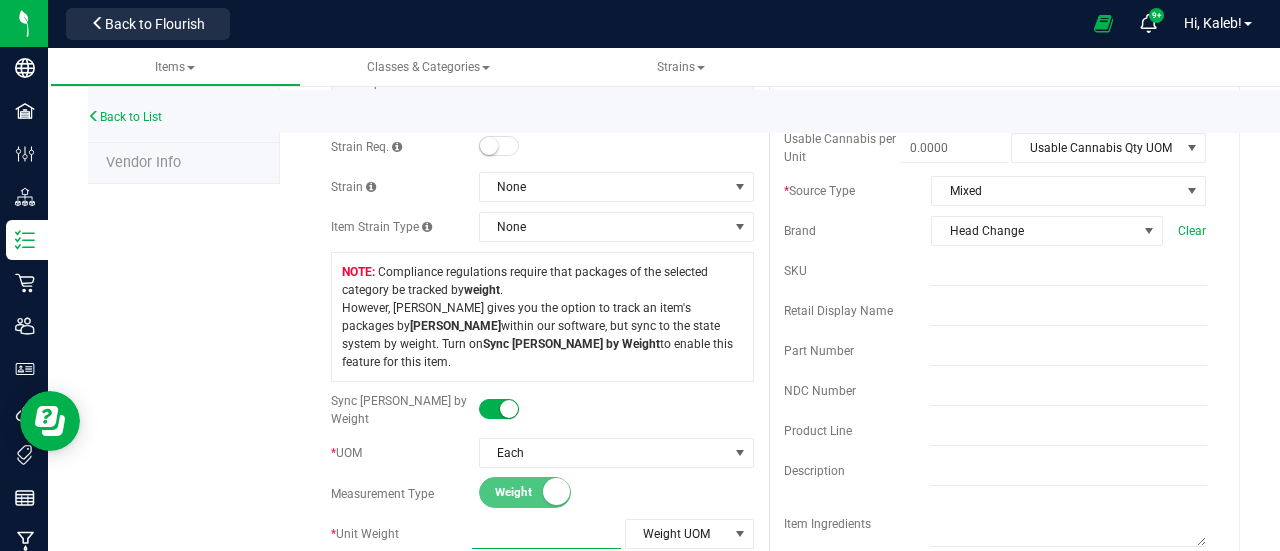type on "1" 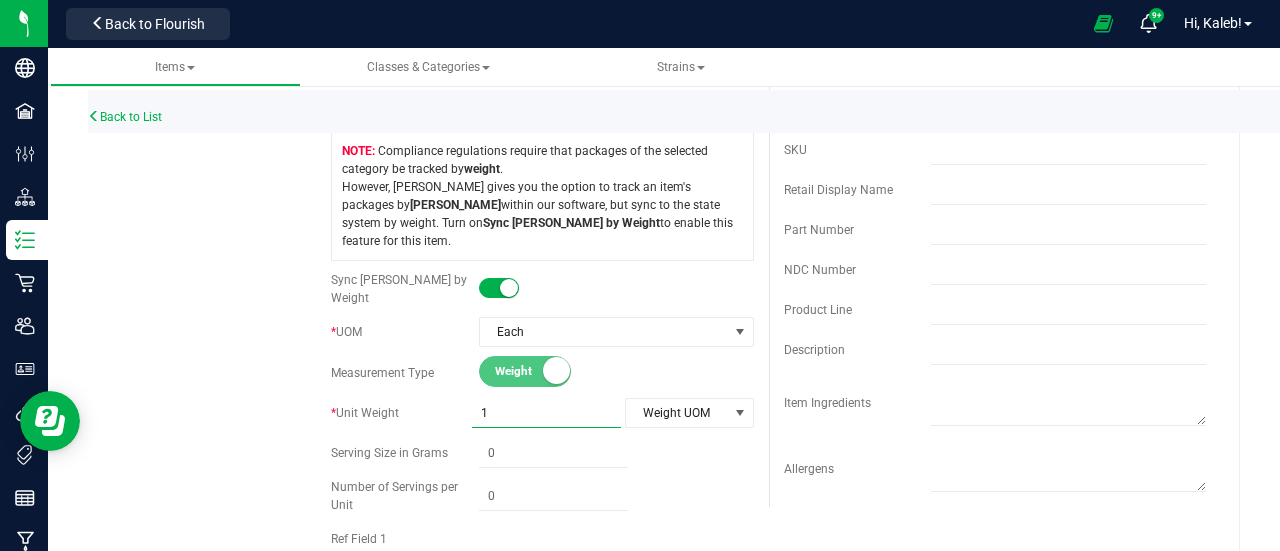 scroll, scrollTop: 482, scrollLeft: 0, axis: vertical 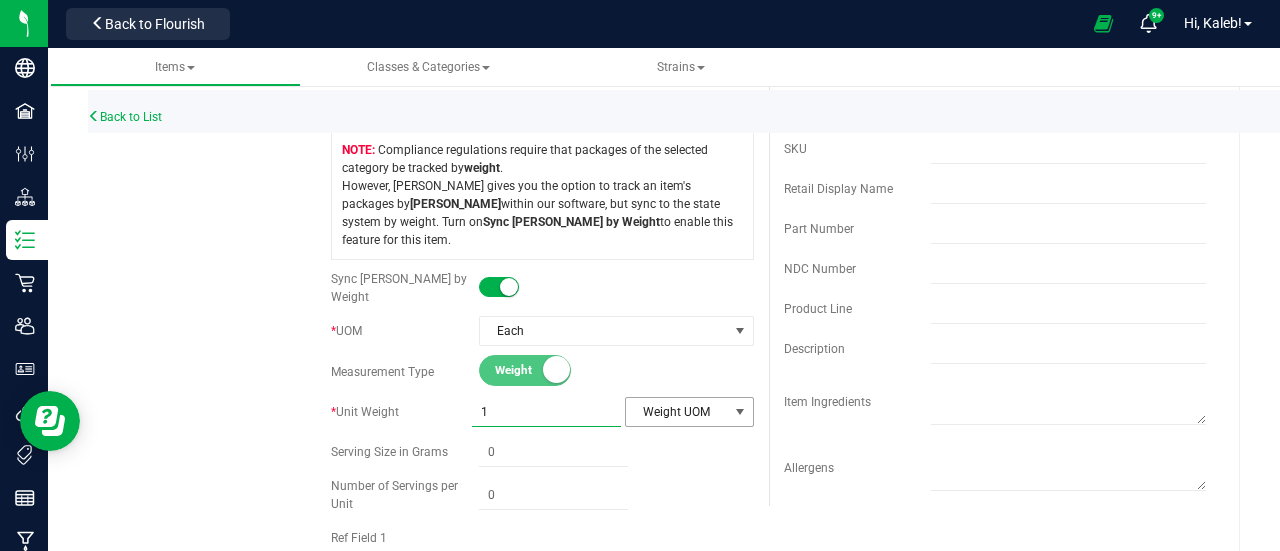 type on "1.0000" 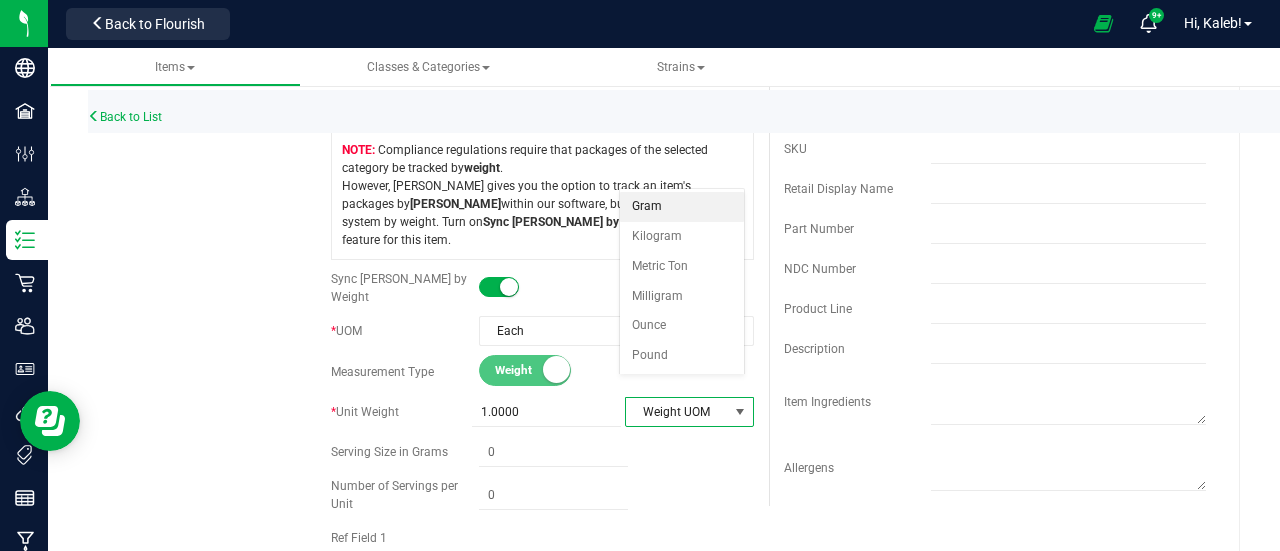 click on "Gram" at bounding box center [682, 207] 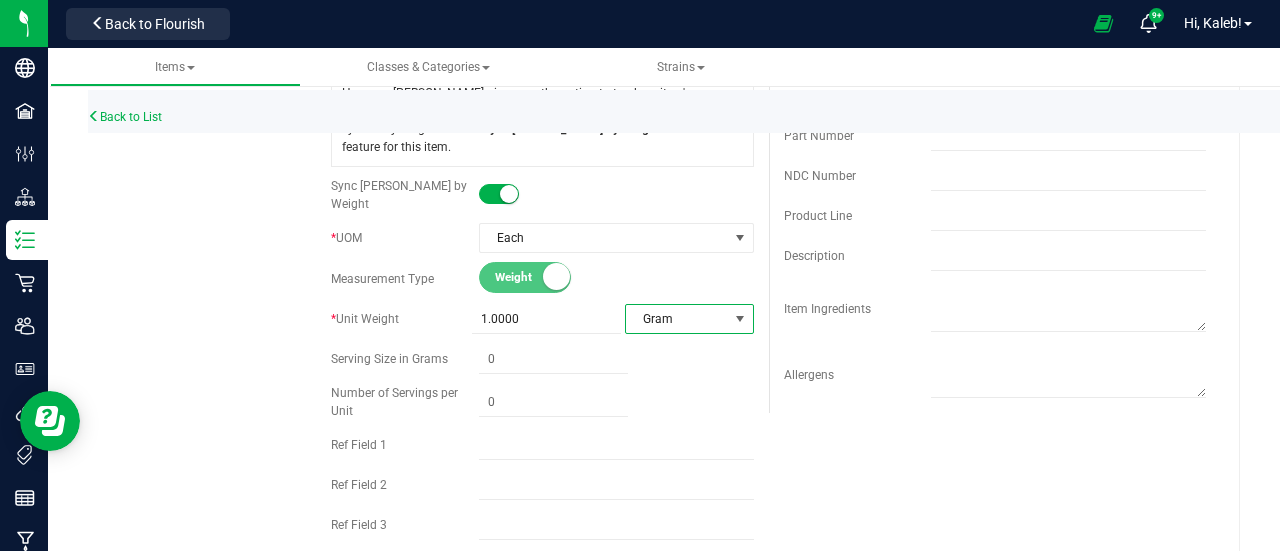 scroll, scrollTop: 590, scrollLeft: 0, axis: vertical 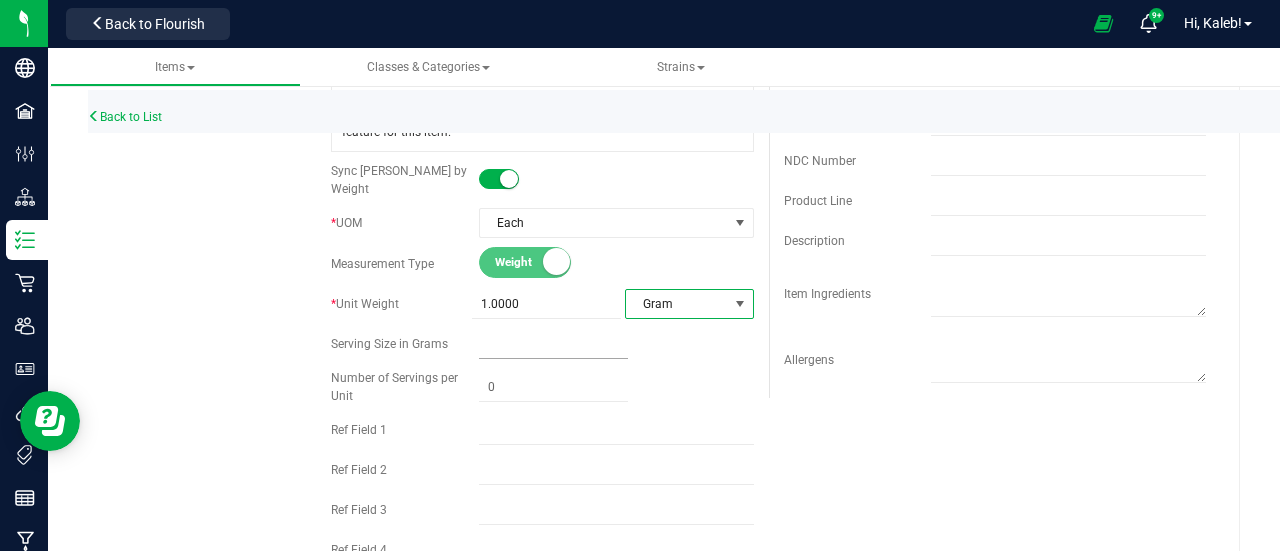 click at bounding box center [553, 344] 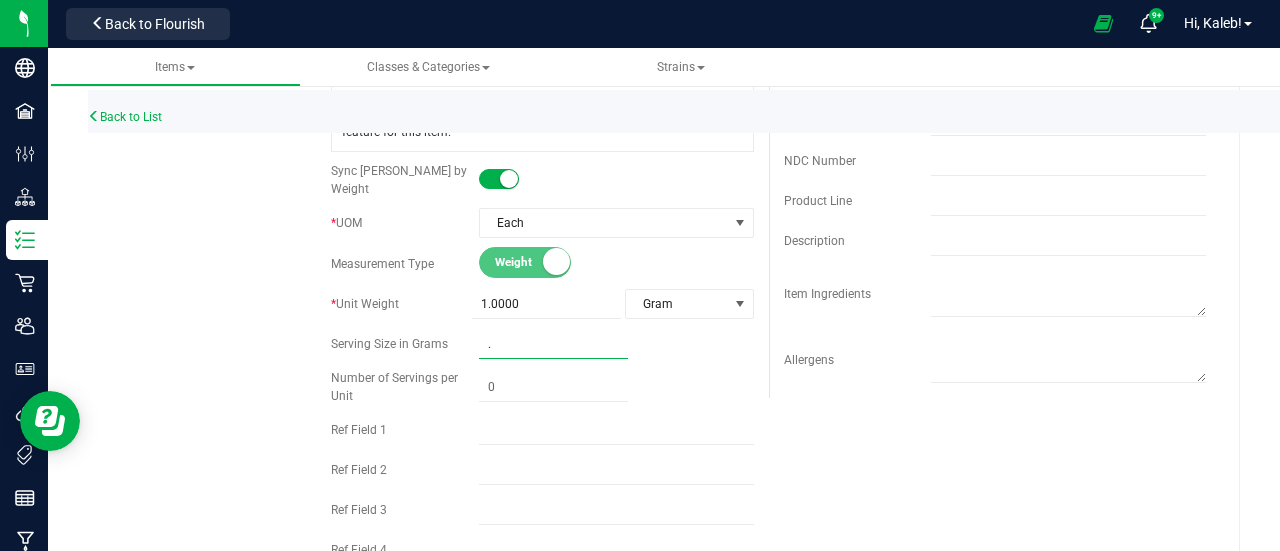 type on ".1" 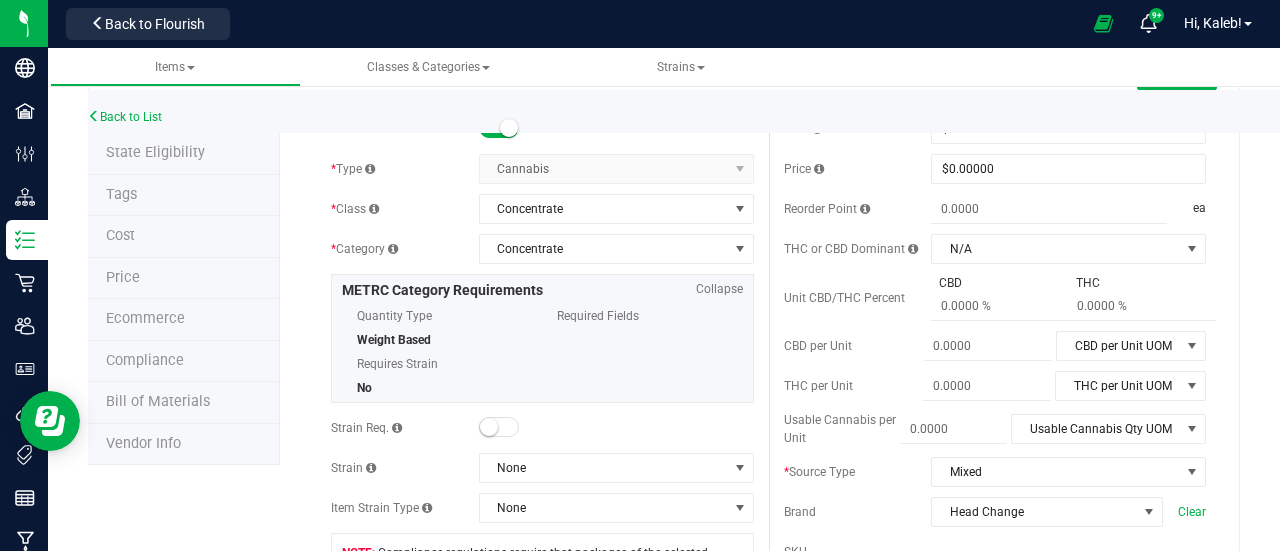 scroll, scrollTop: 0, scrollLeft: 0, axis: both 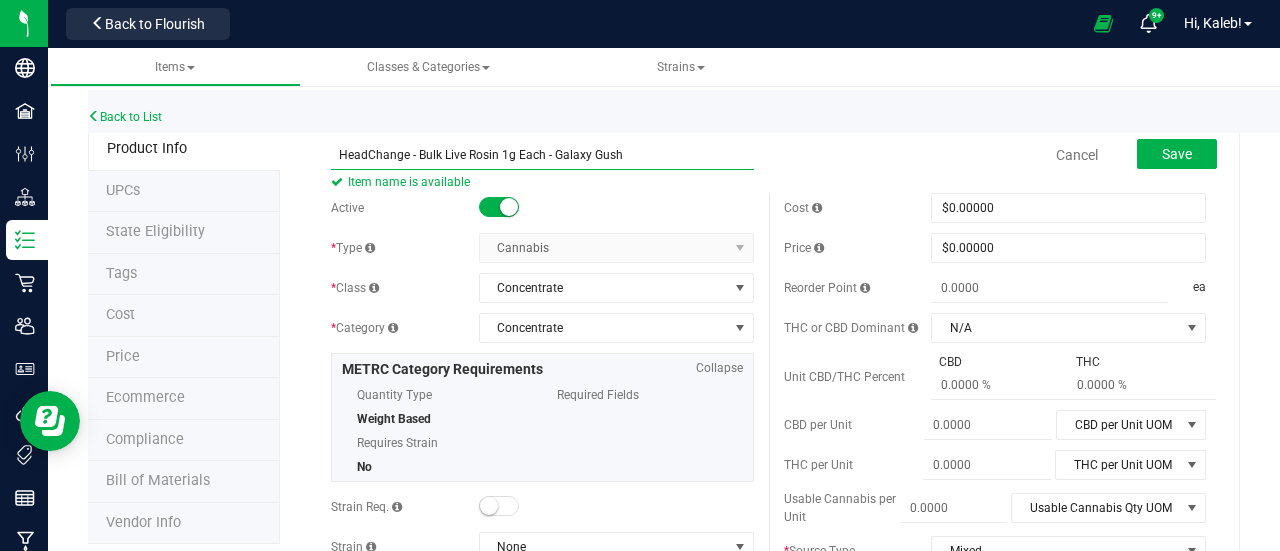 type on "0.1000" 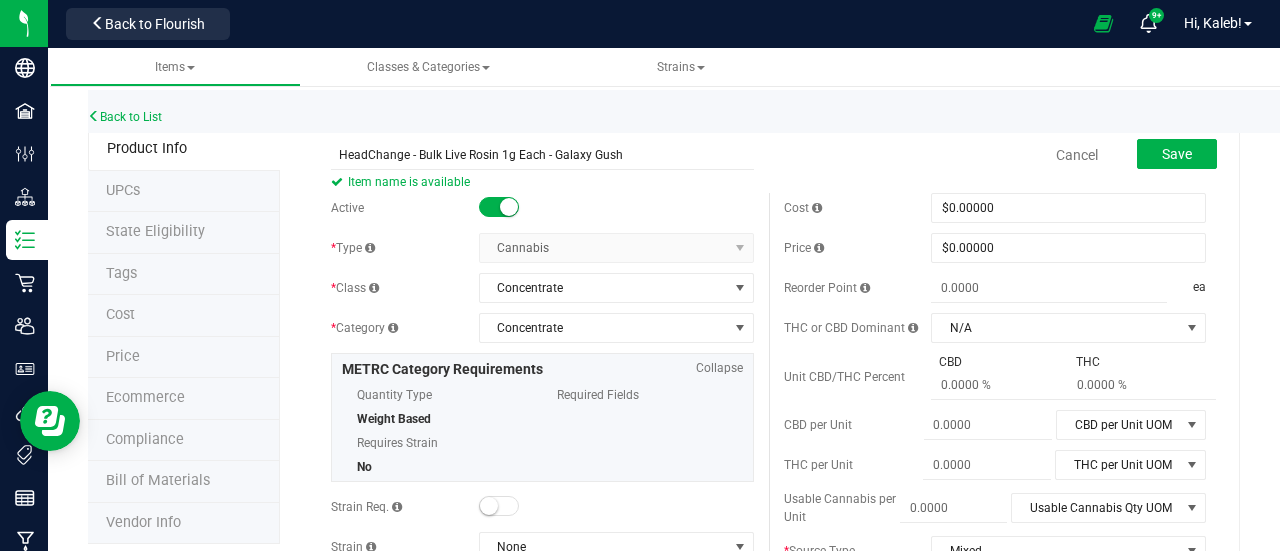 click on "Back to List" at bounding box center (728, 111) 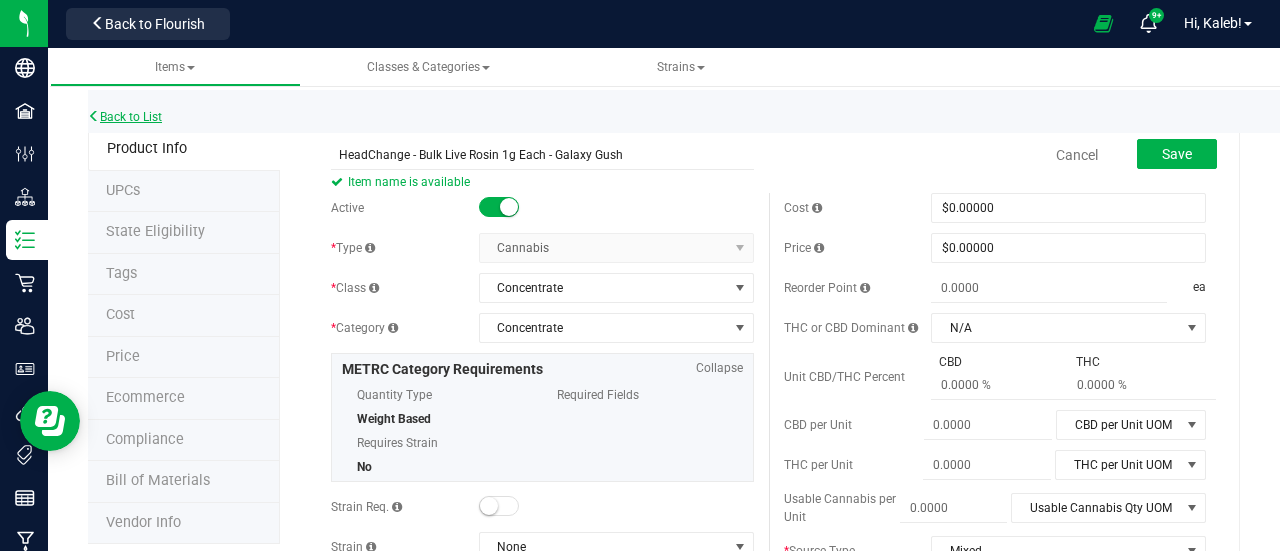 click on "Back to List" at bounding box center (125, 117) 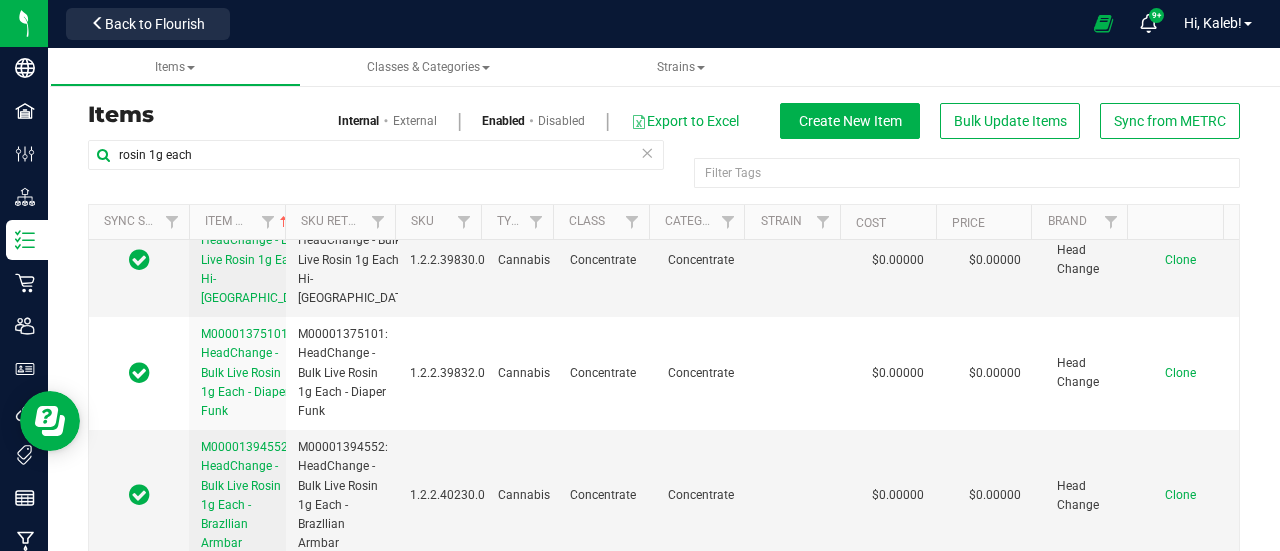 scroll, scrollTop: 6194, scrollLeft: 0, axis: vertical 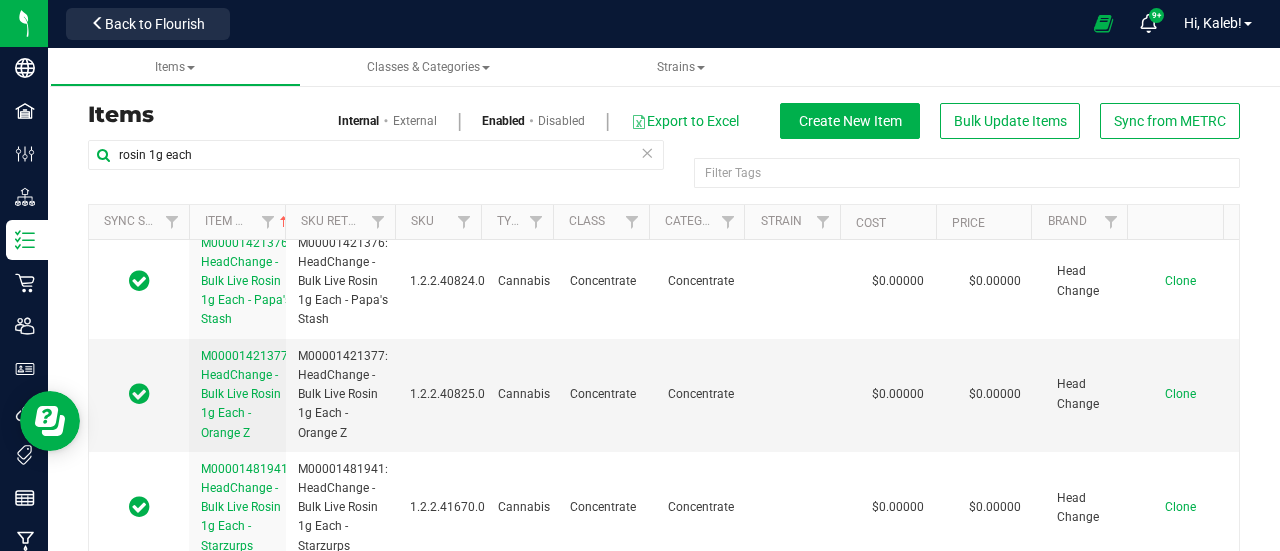 click on "Clone" at bounding box center [1180, 168] 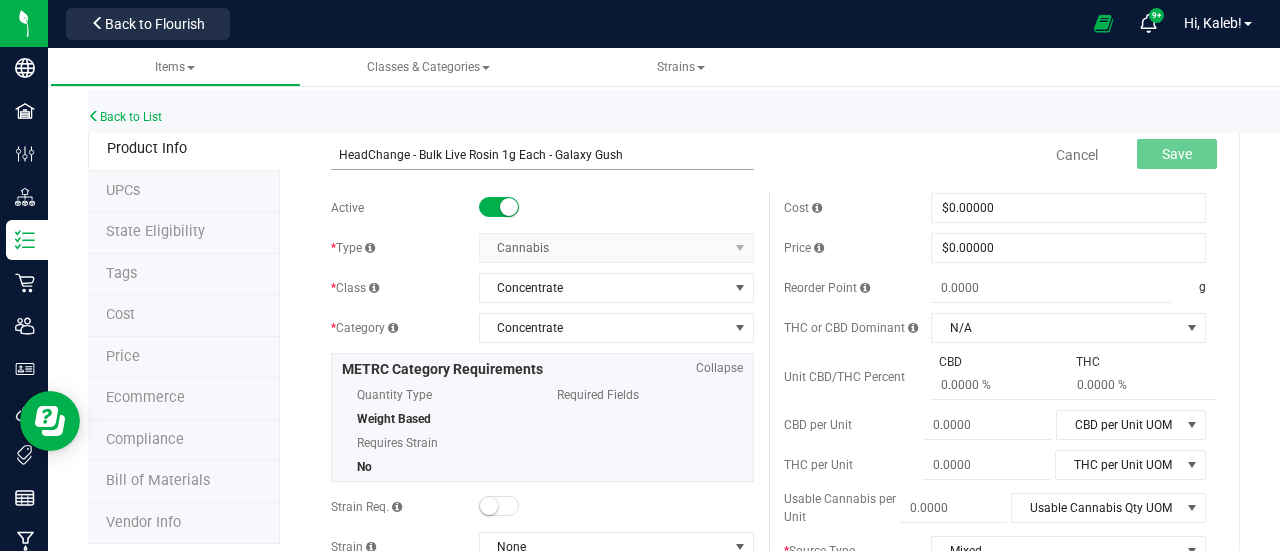 click on "HeadChange - Bulk Live Rosin 1g Each - Galaxy Gush" at bounding box center (542, 155) 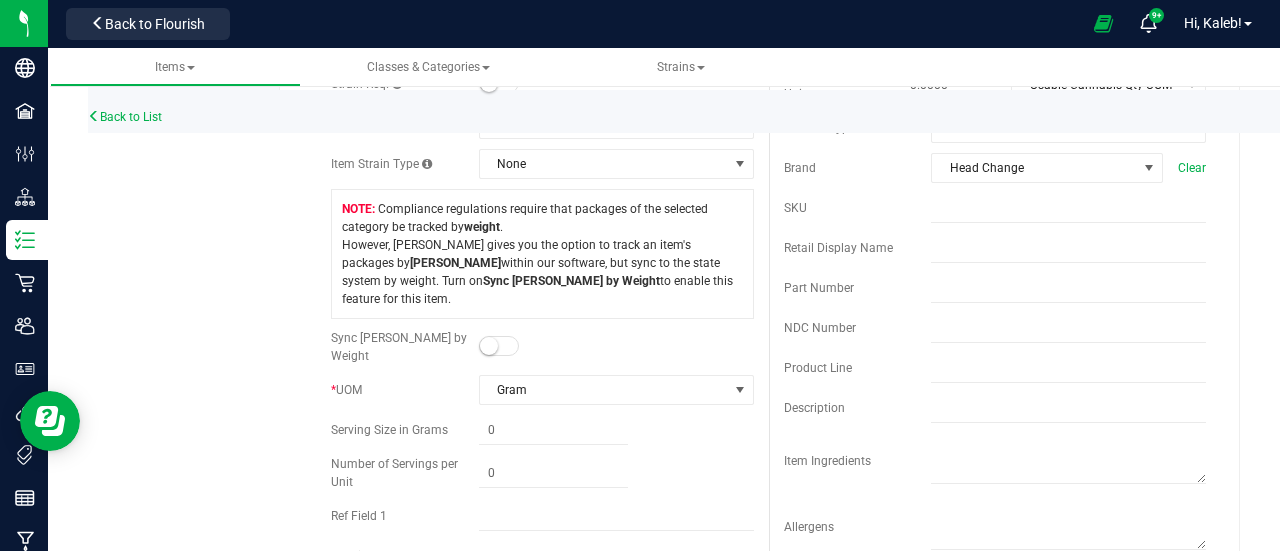 scroll, scrollTop: 434, scrollLeft: 0, axis: vertical 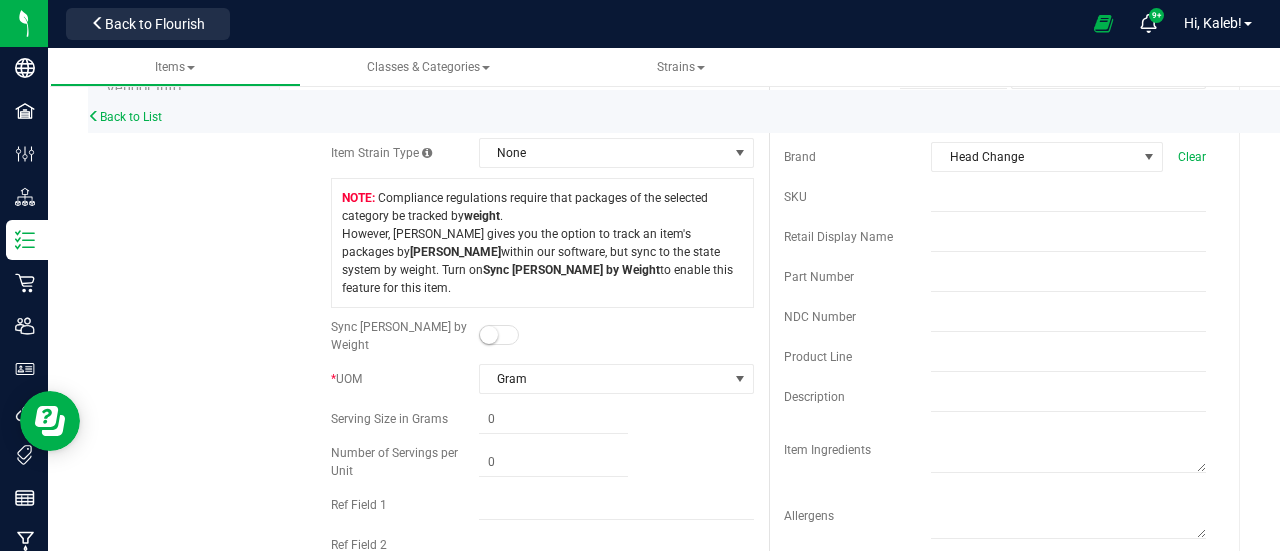 type on "HeadChange - Bulk Live Rosin 1g Each - Galaxy Gush" 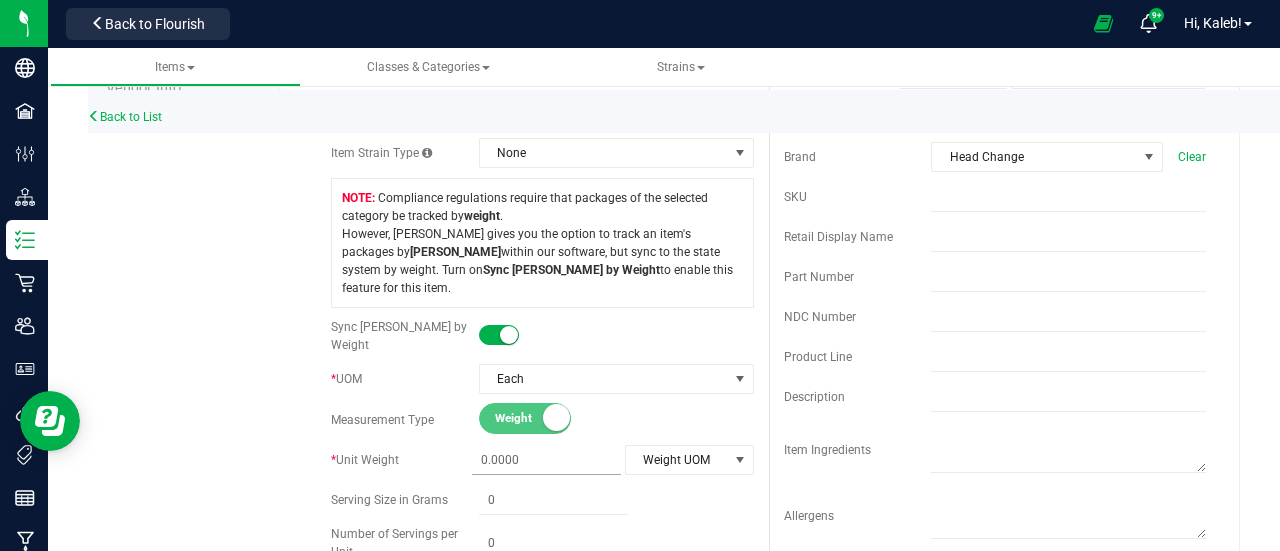 click at bounding box center [546, 460] 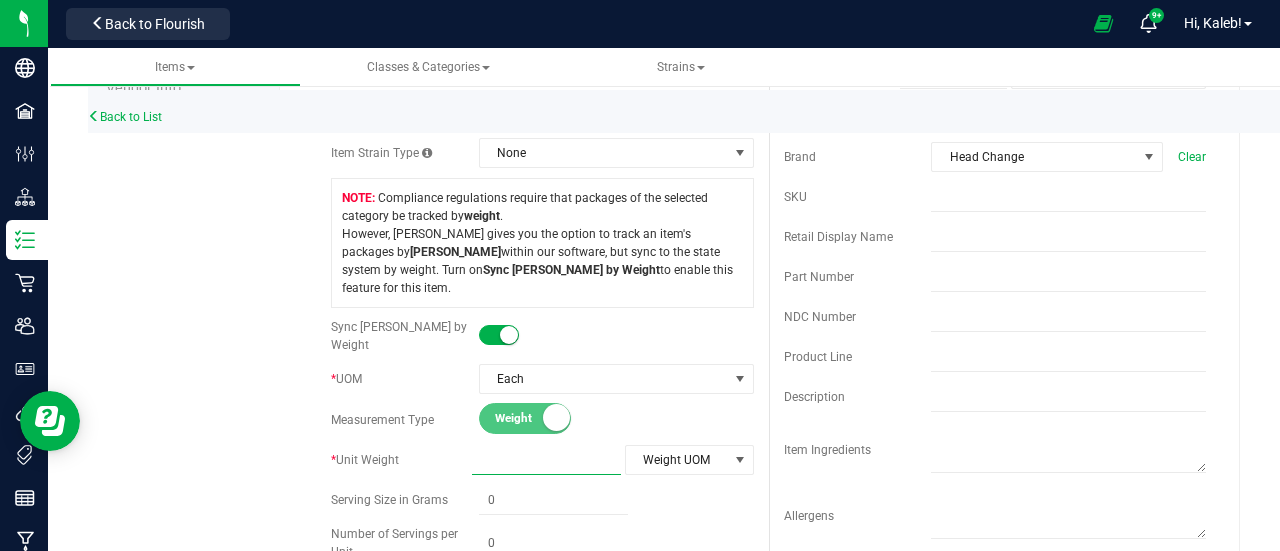 type on "1" 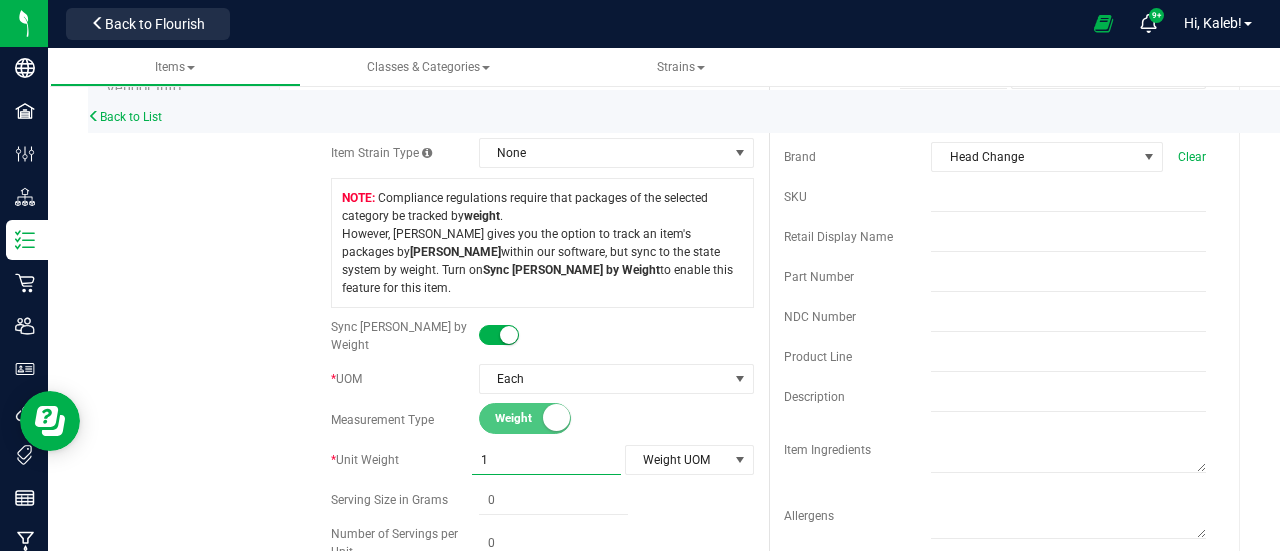 type on "1.0000" 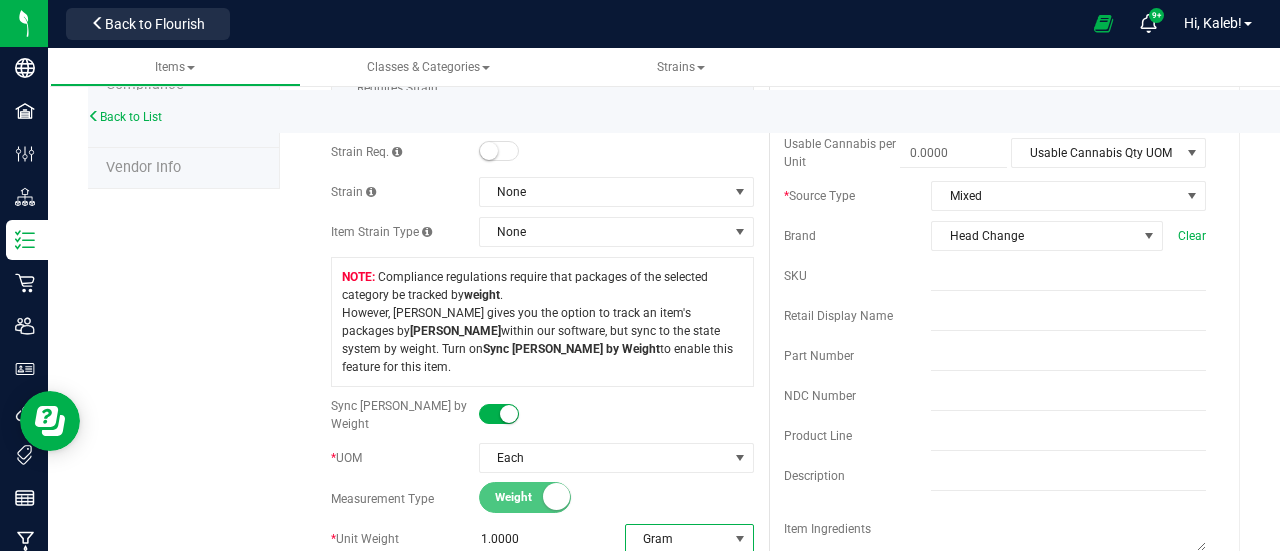scroll, scrollTop: 0, scrollLeft: 0, axis: both 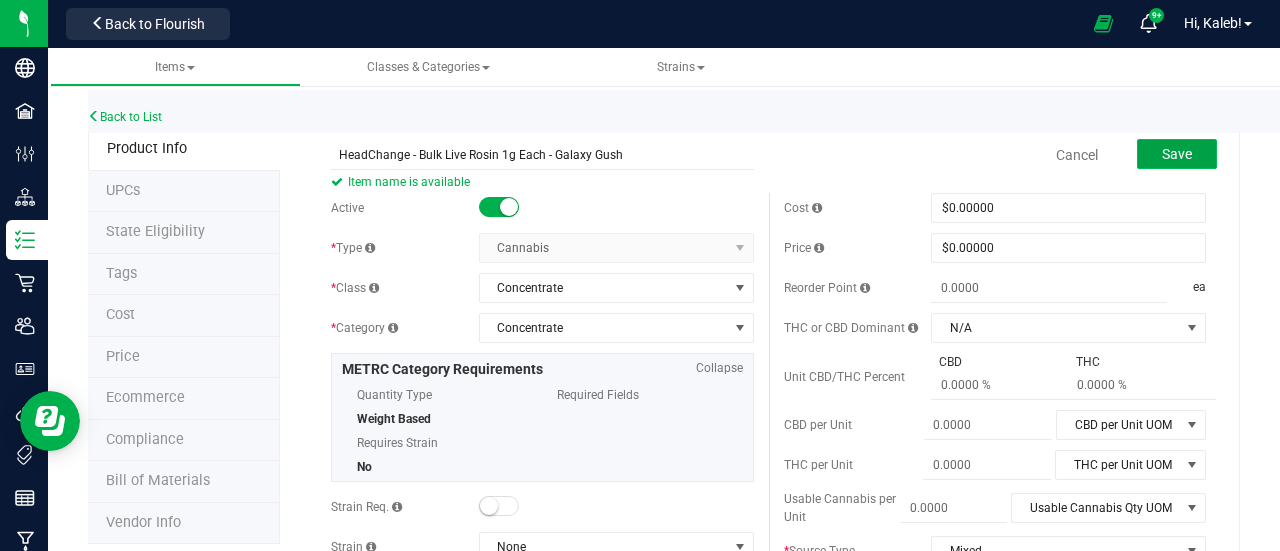 click on "Save" at bounding box center (1177, 154) 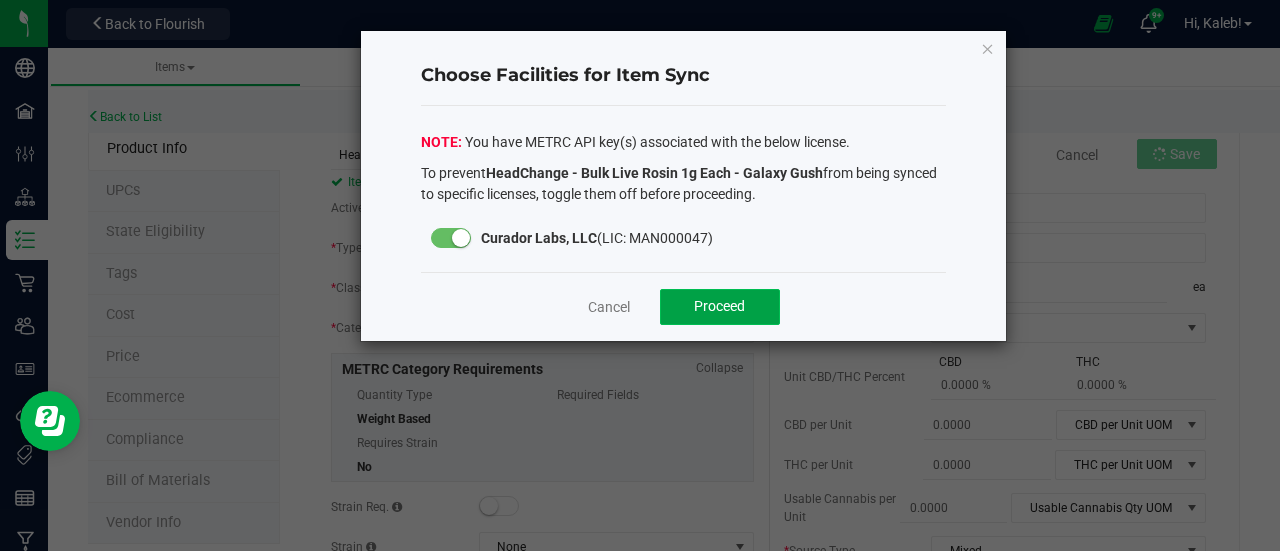 click on "Proceed" 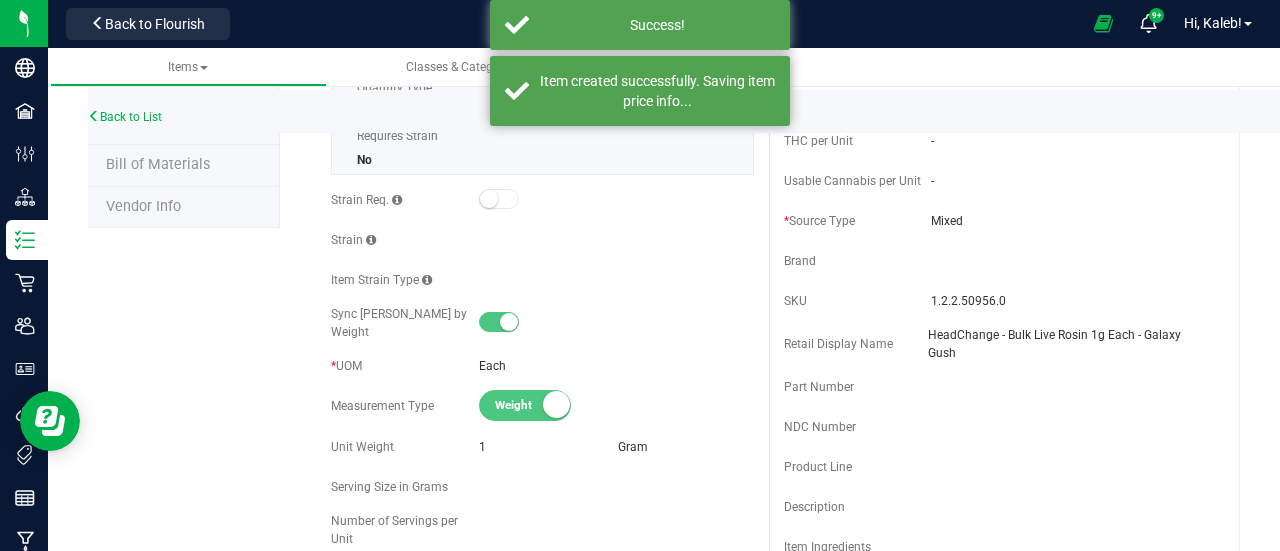 scroll, scrollTop: 0, scrollLeft: 0, axis: both 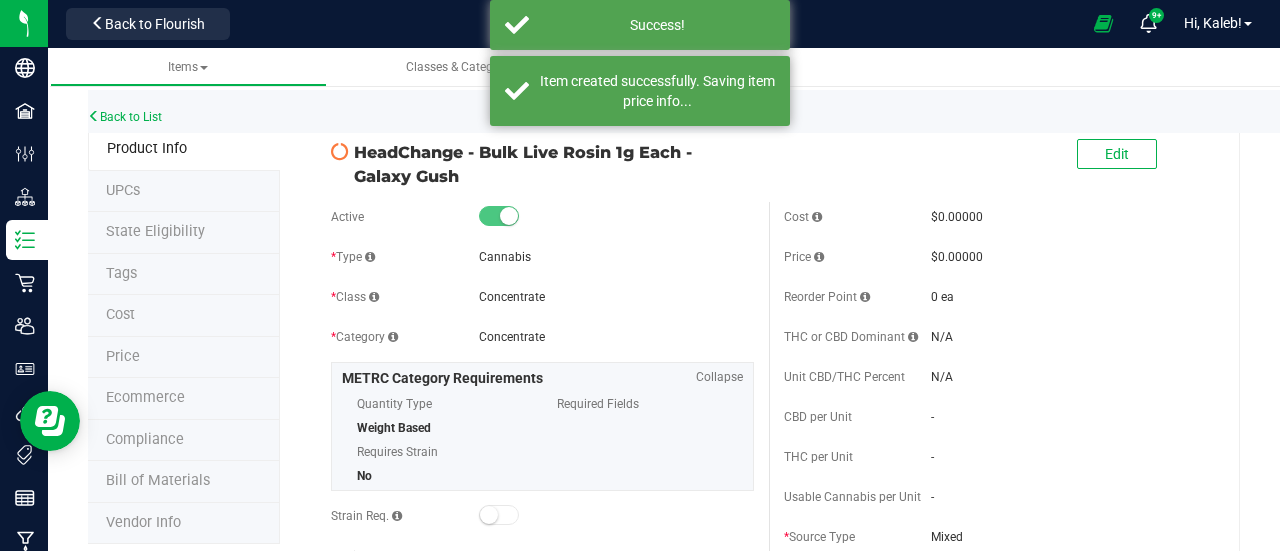click on "State Eligibility" at bounding box center (184, 233) 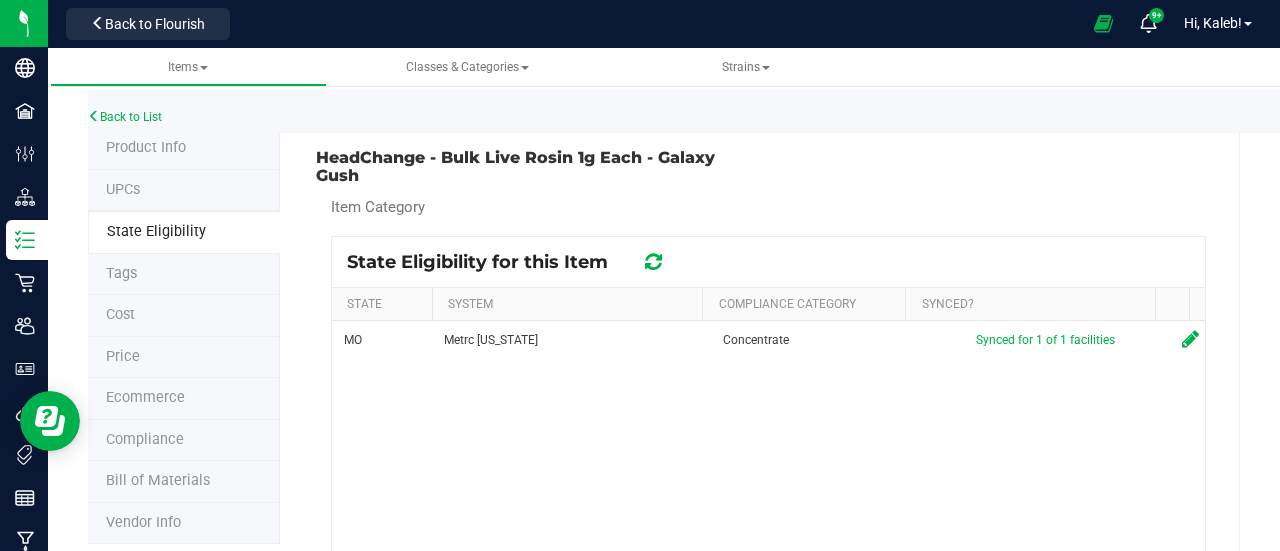 click on "Product Info" at bounding box center [184, 149] 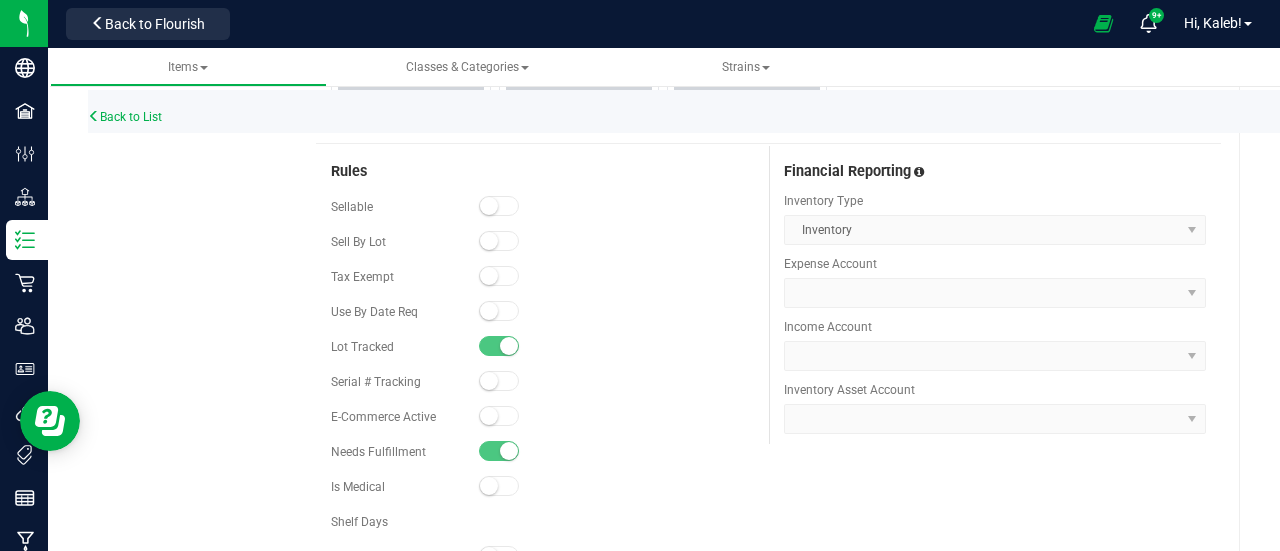 scroll, scrollTop: 0, scrollLeft: 0, axis: both 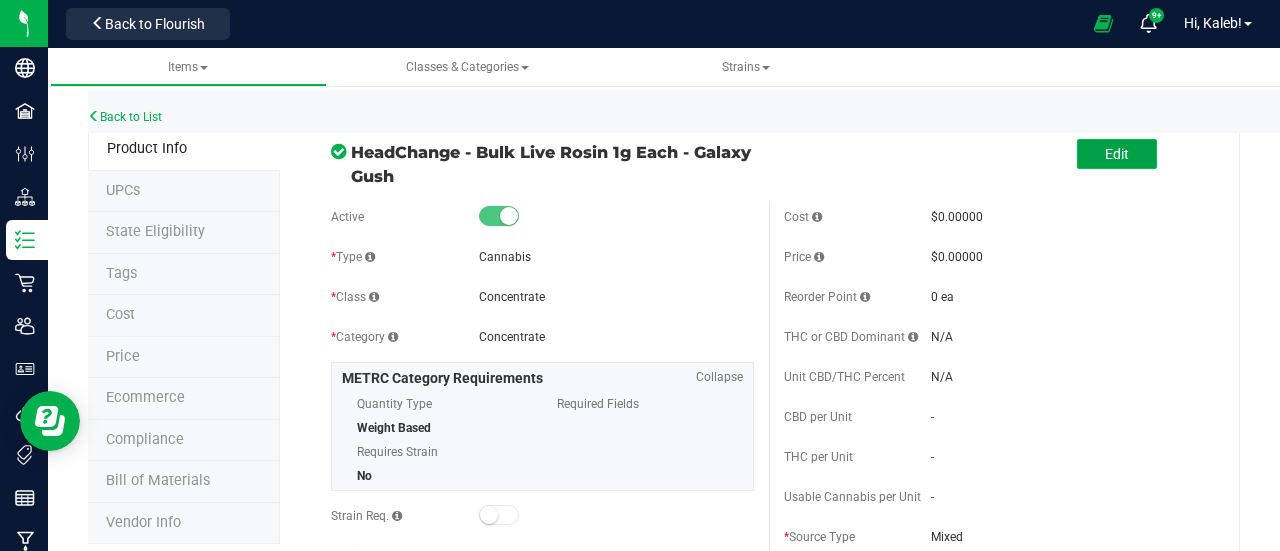 click on "Edit" at bounding box center [1117, 154] 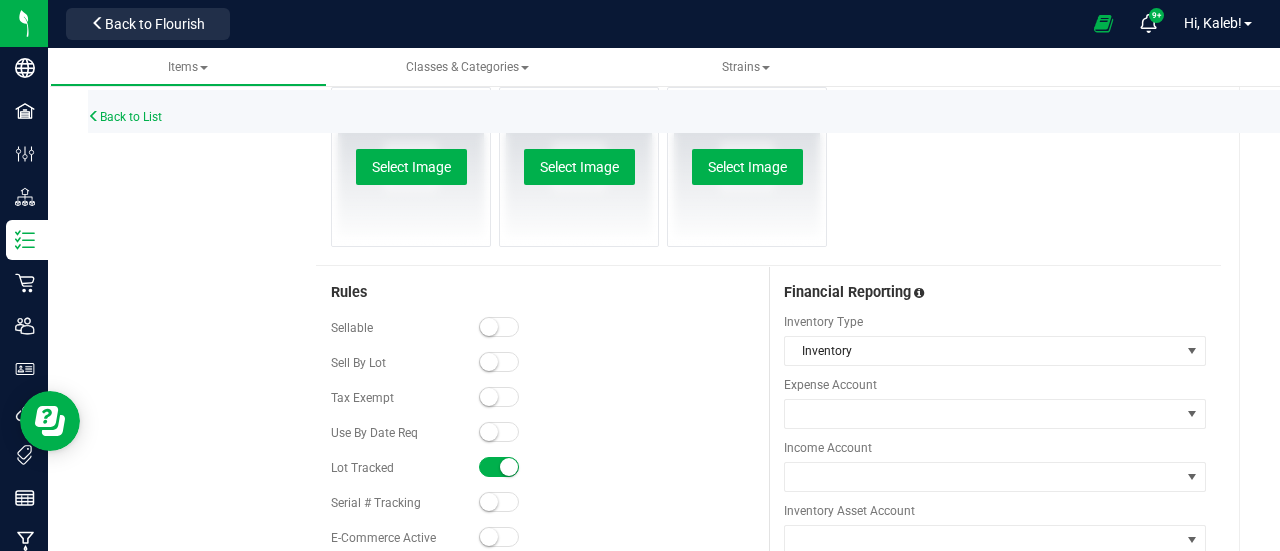 scroll, scrollTop: 1194, scrollLeft: 0, axis: vertical 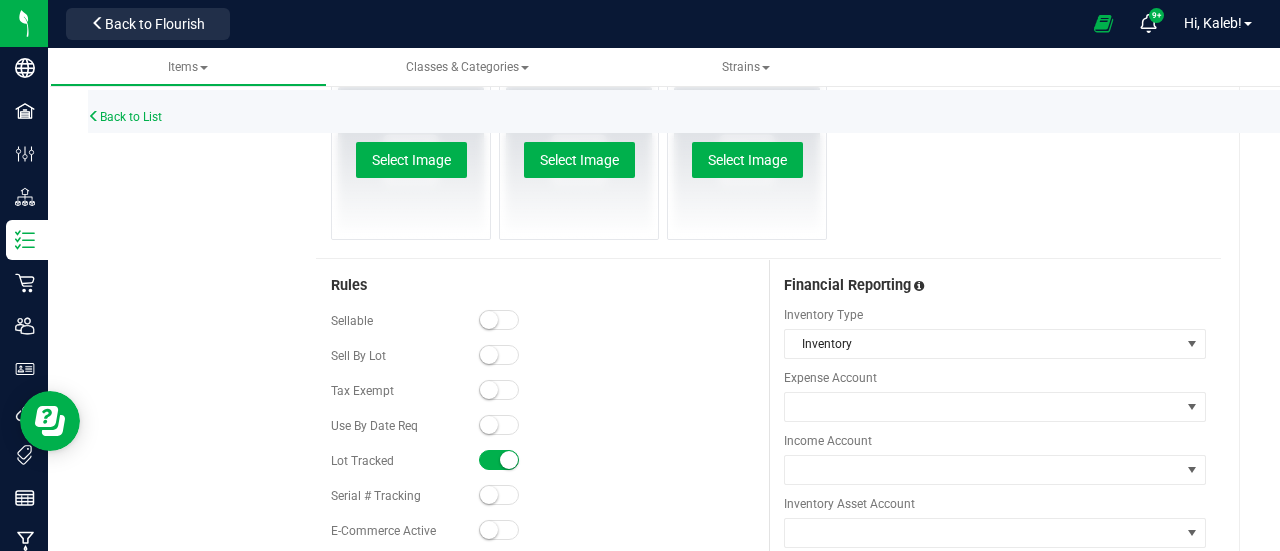 click at bounding box center (499, 425) 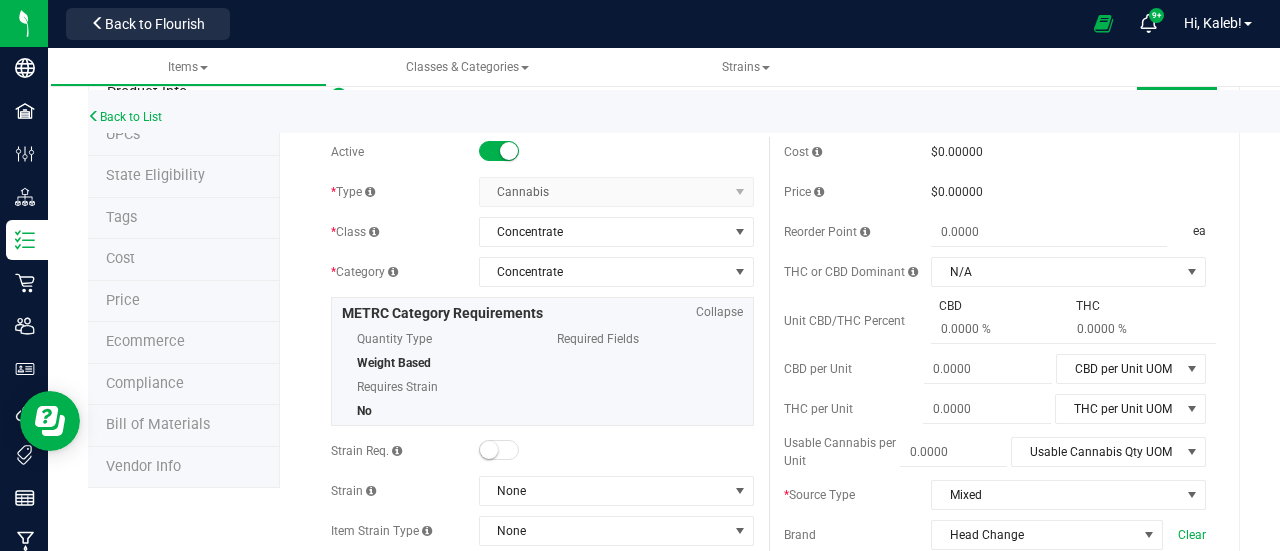 scroll, scrollTop: 0, scrollLeft: 0, axis: both 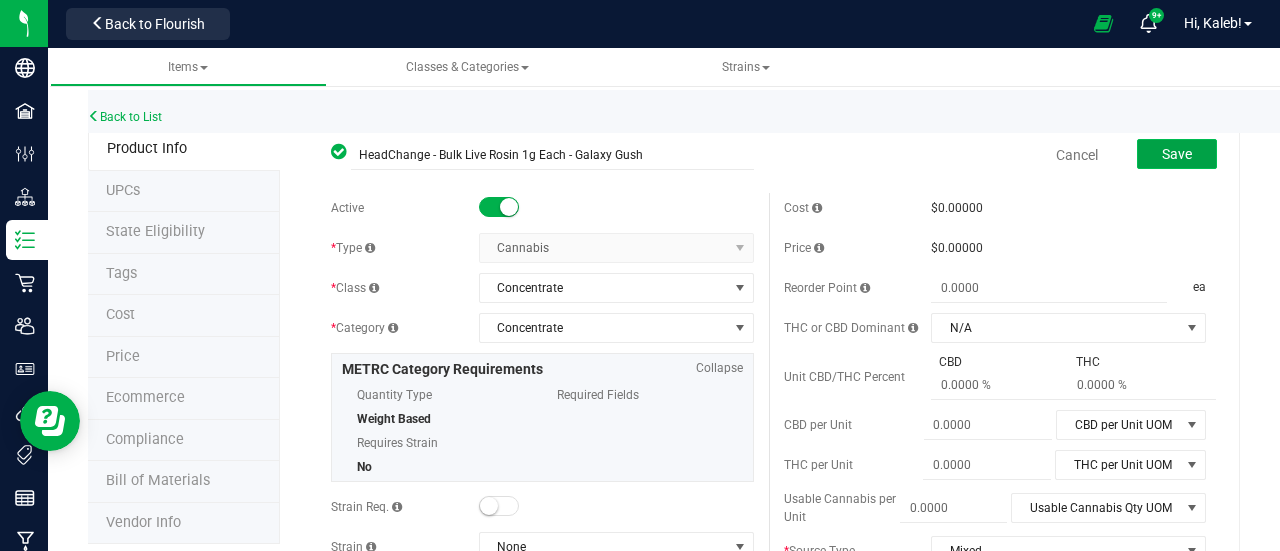 click on "Save" at bounding box center [1177, 154] 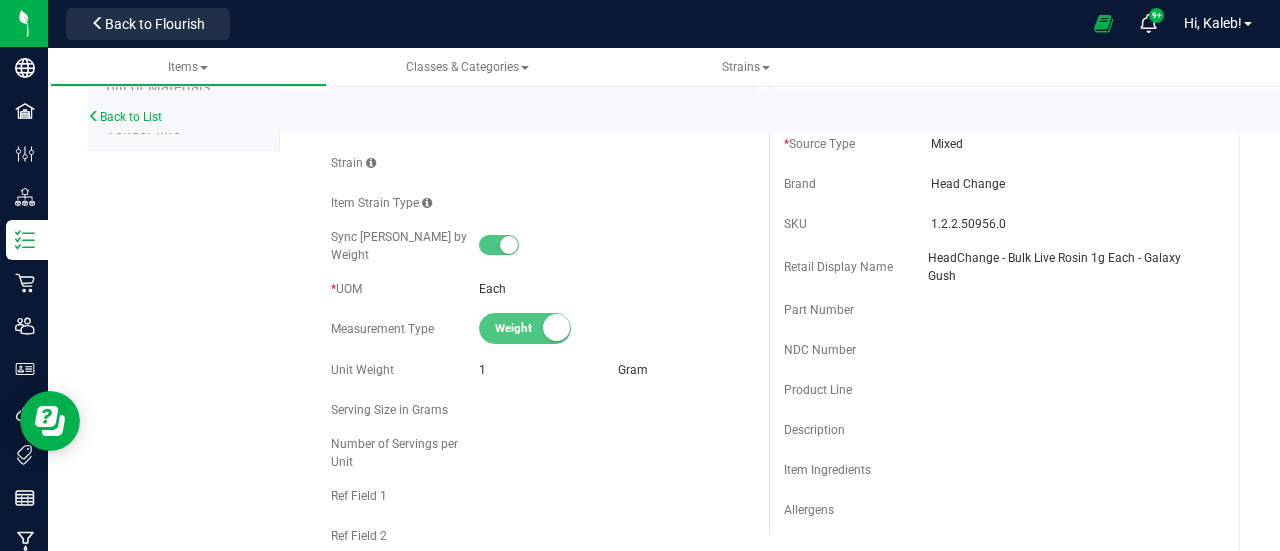 scroll, scrollTop: 0, scrollLeft: 0, axis: both 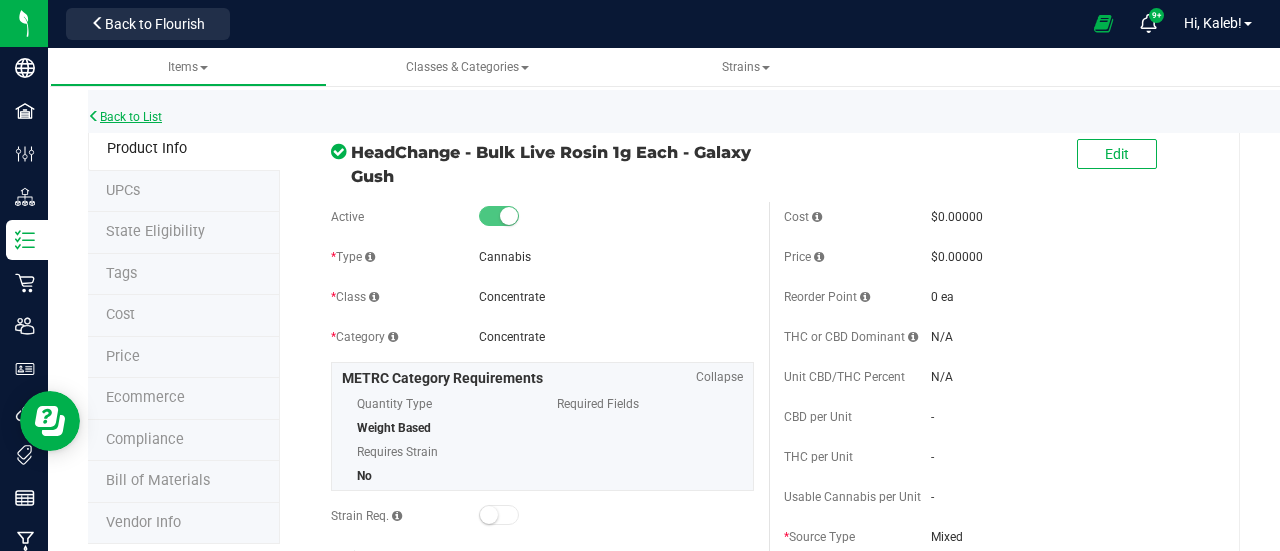 click on "Back to List" at bounding box center (125, 117) 